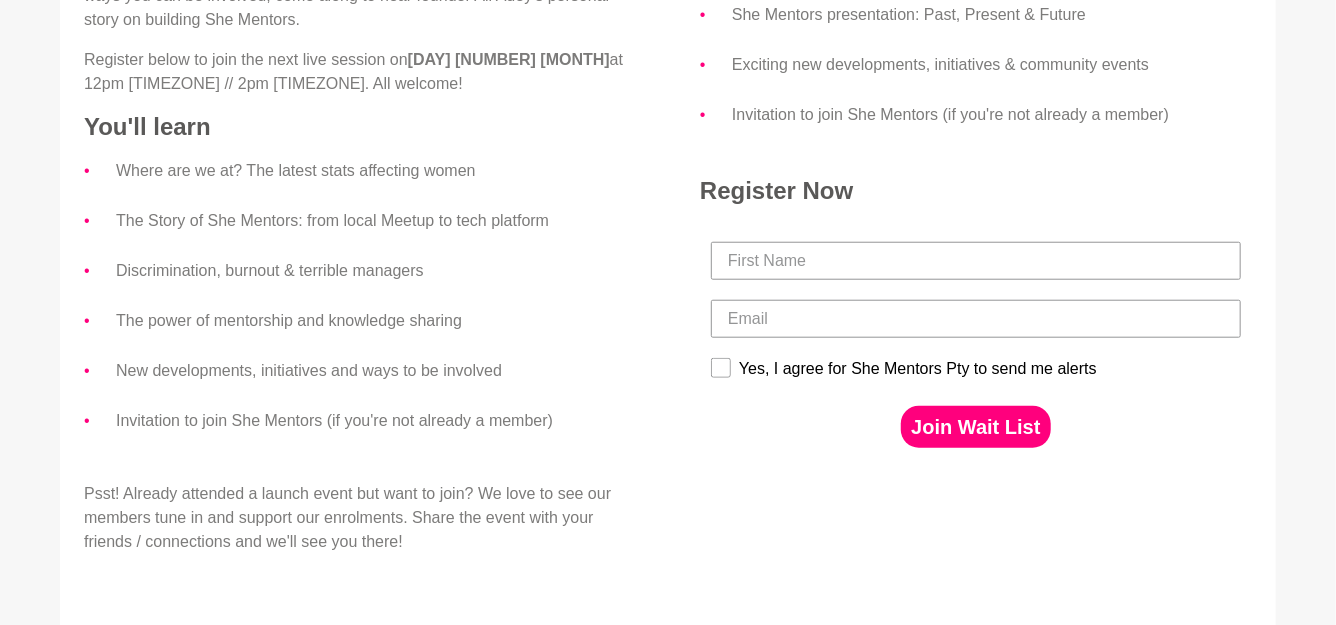 scroll, scrollTop: 776, scrollLeft: 0, axis: vertical 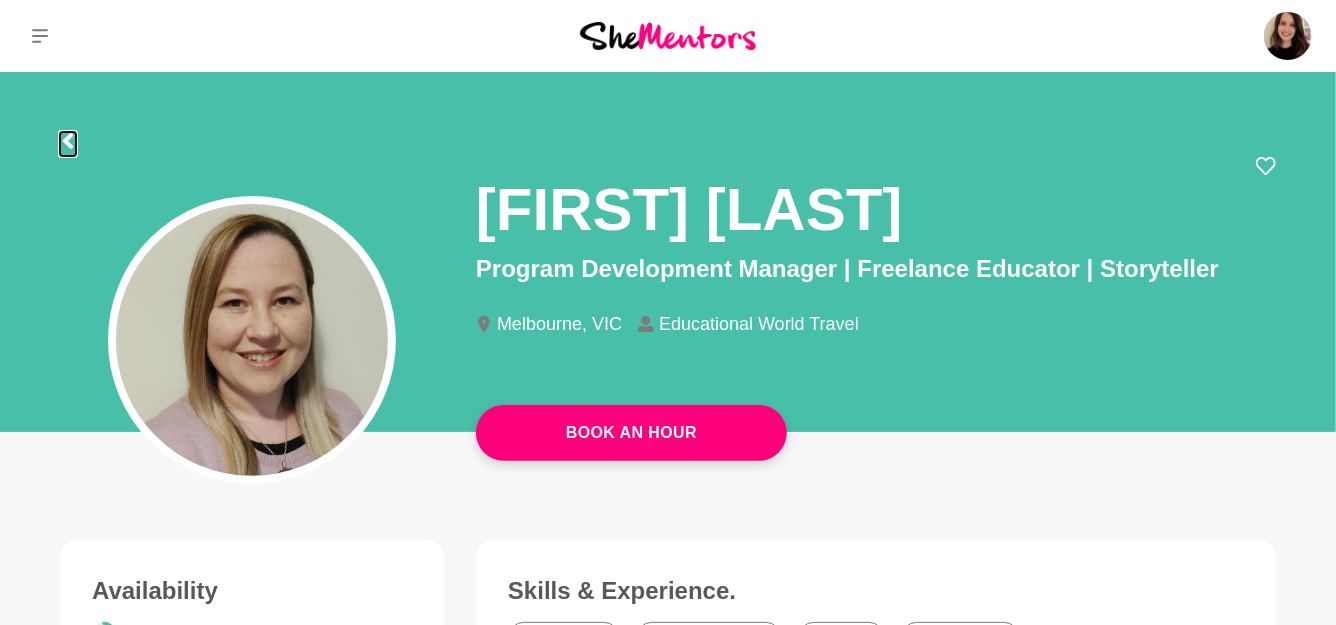 click 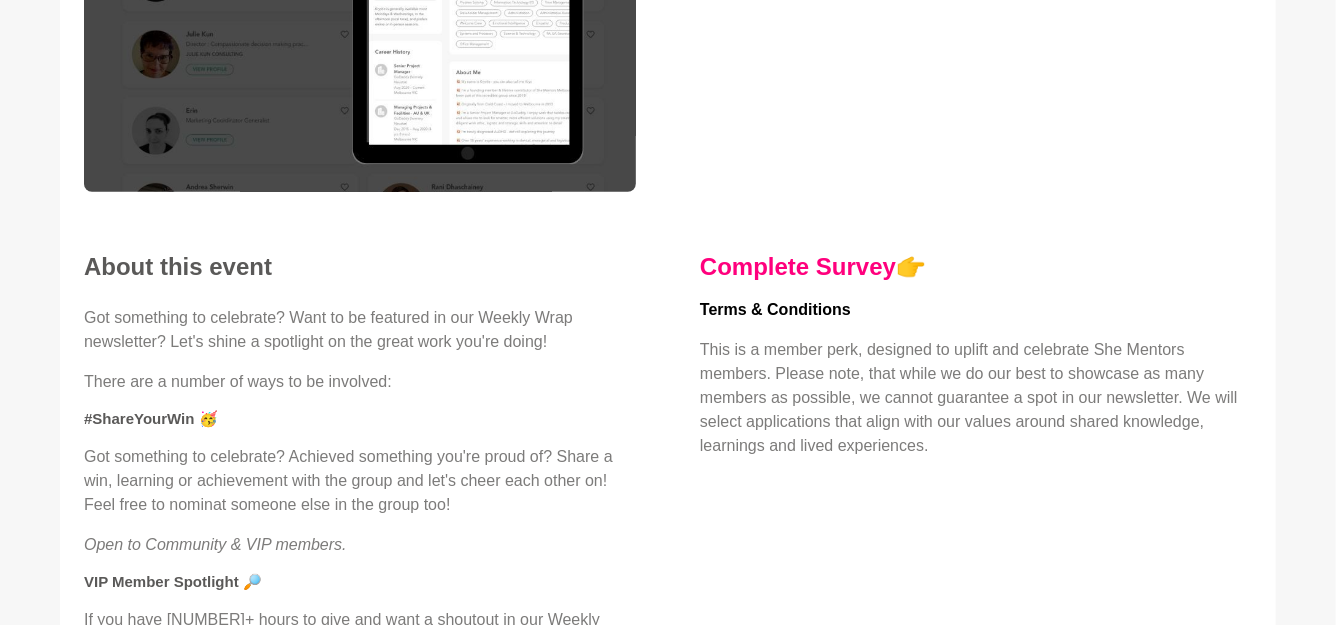 scroll, scrollTop: 361, scrollLeft: 0, axis: vertical 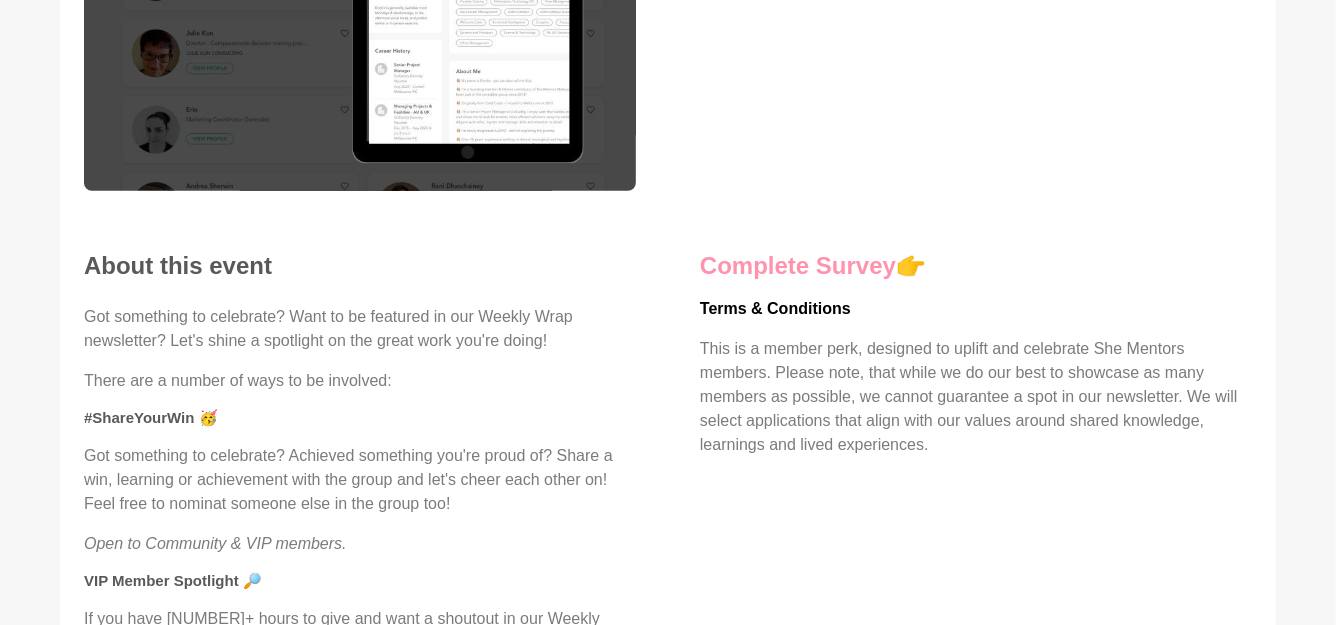 click on "Complete Survey" at bounding box center (798, 265) 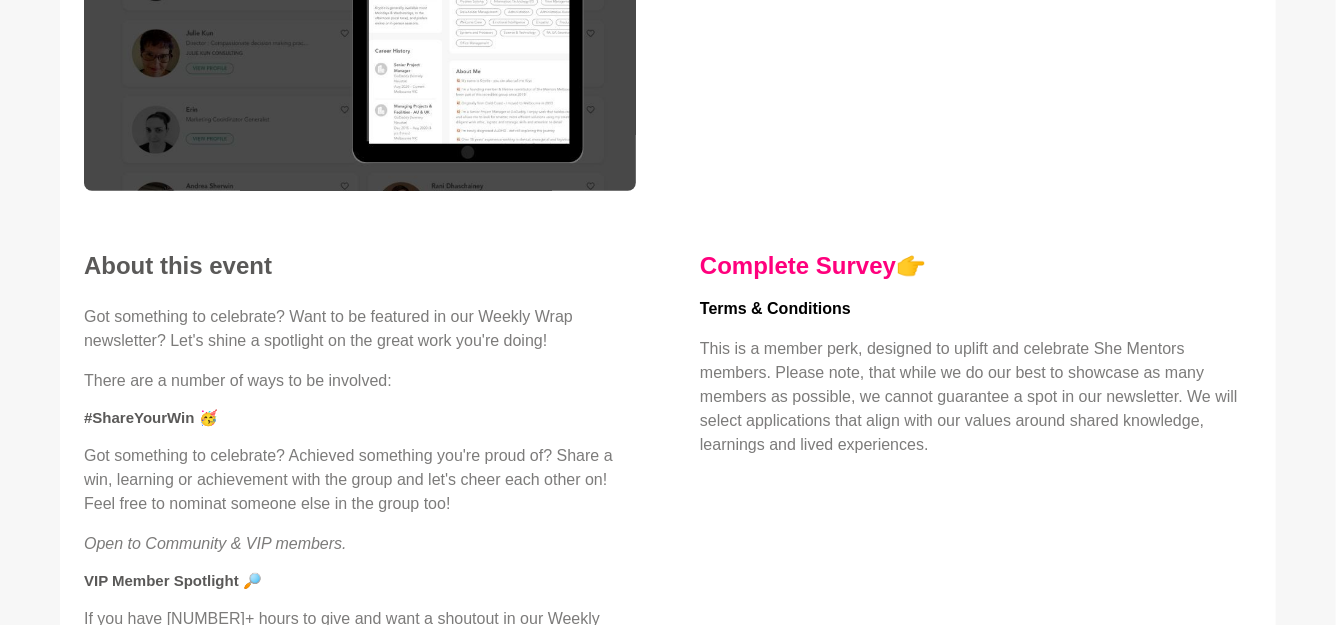 scroll, scrollTop: 0, scrollLeft: 0, axis: both 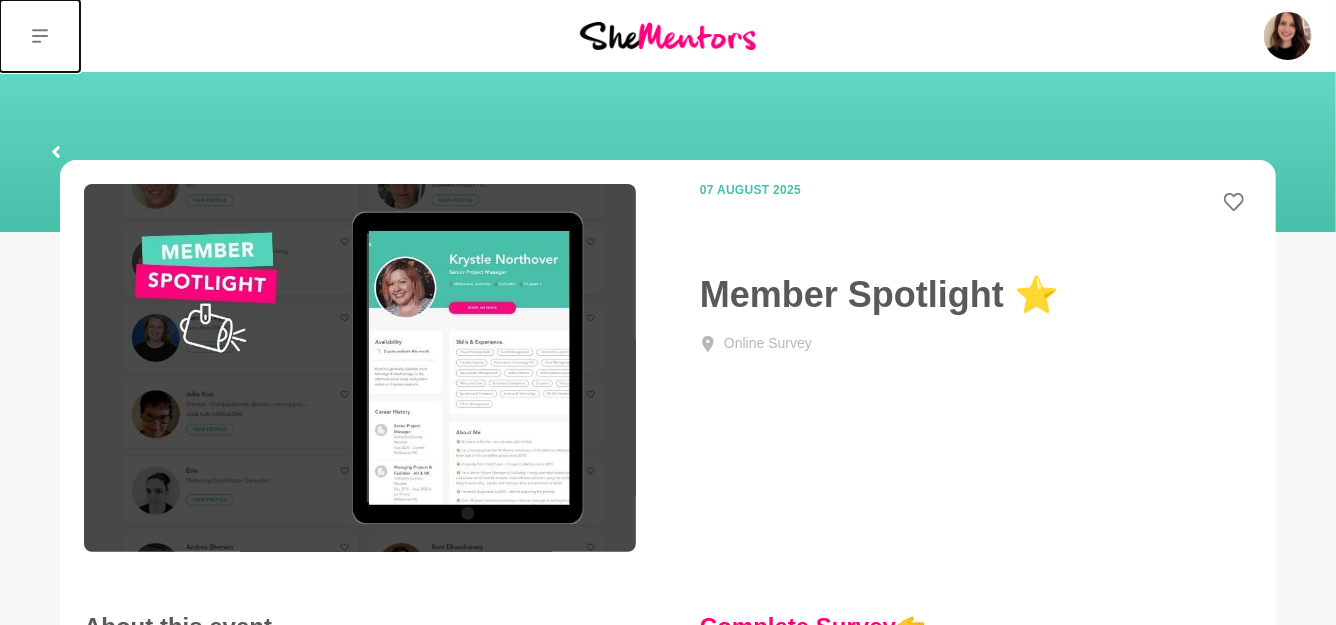 click 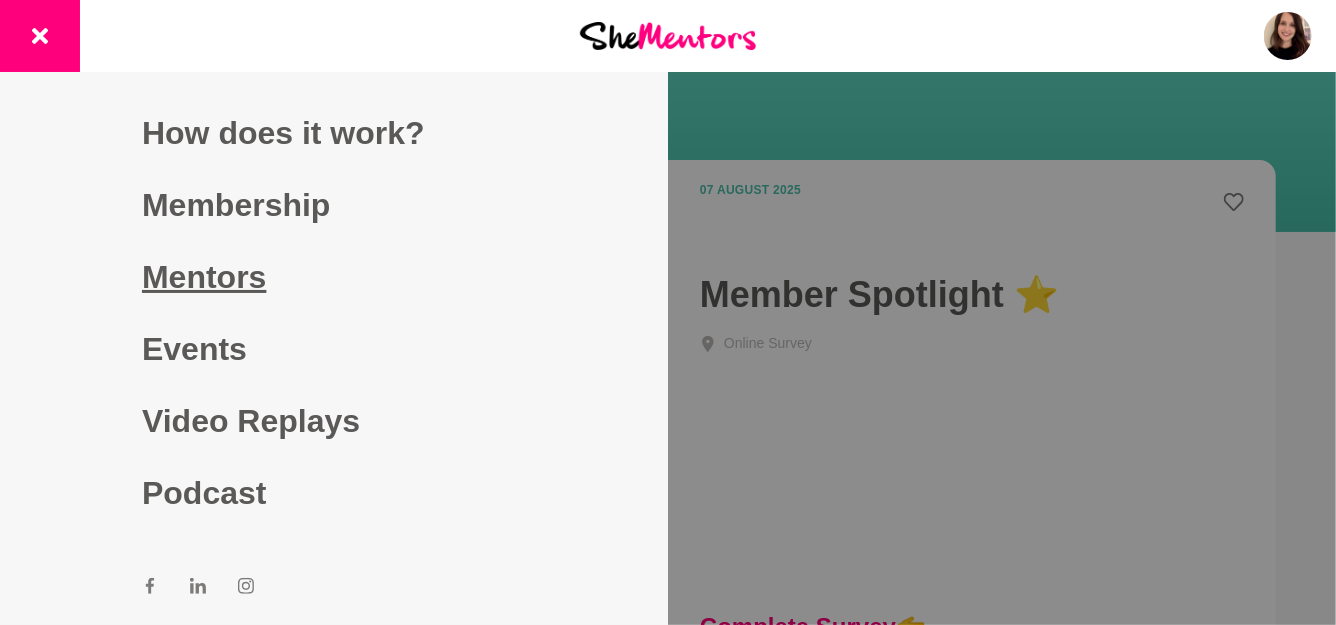 click on "Mentors" at bounding box center (334, 277) 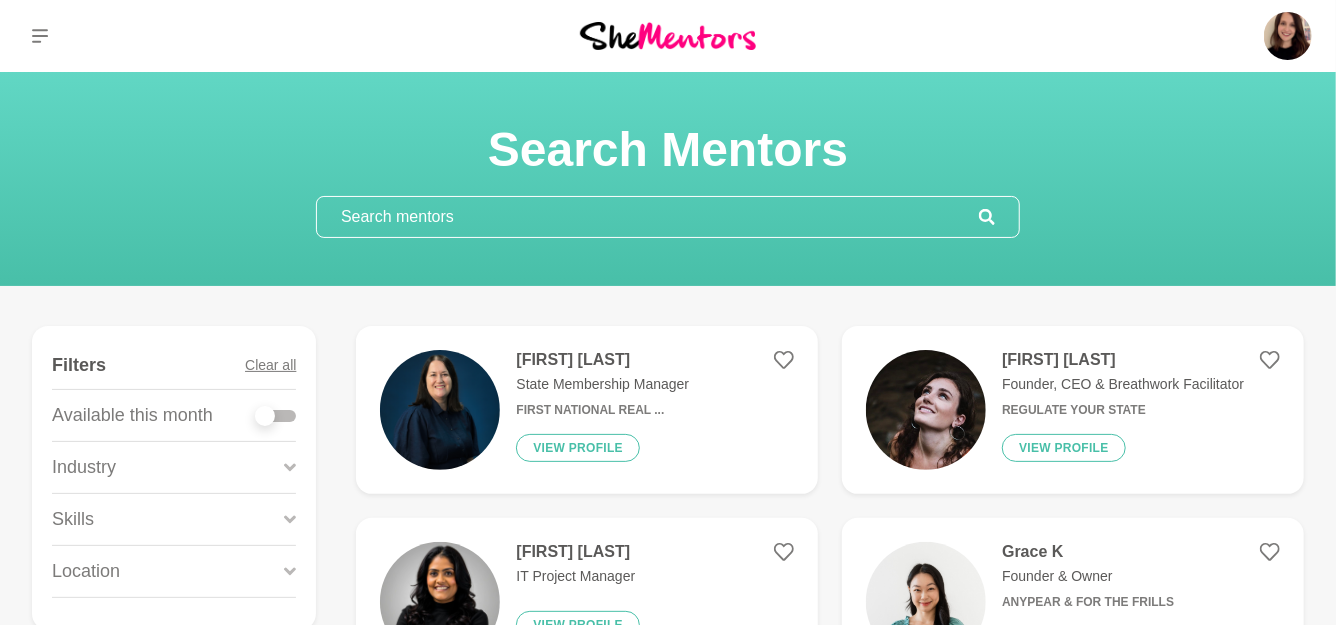 click at bounding box center (648, 217) 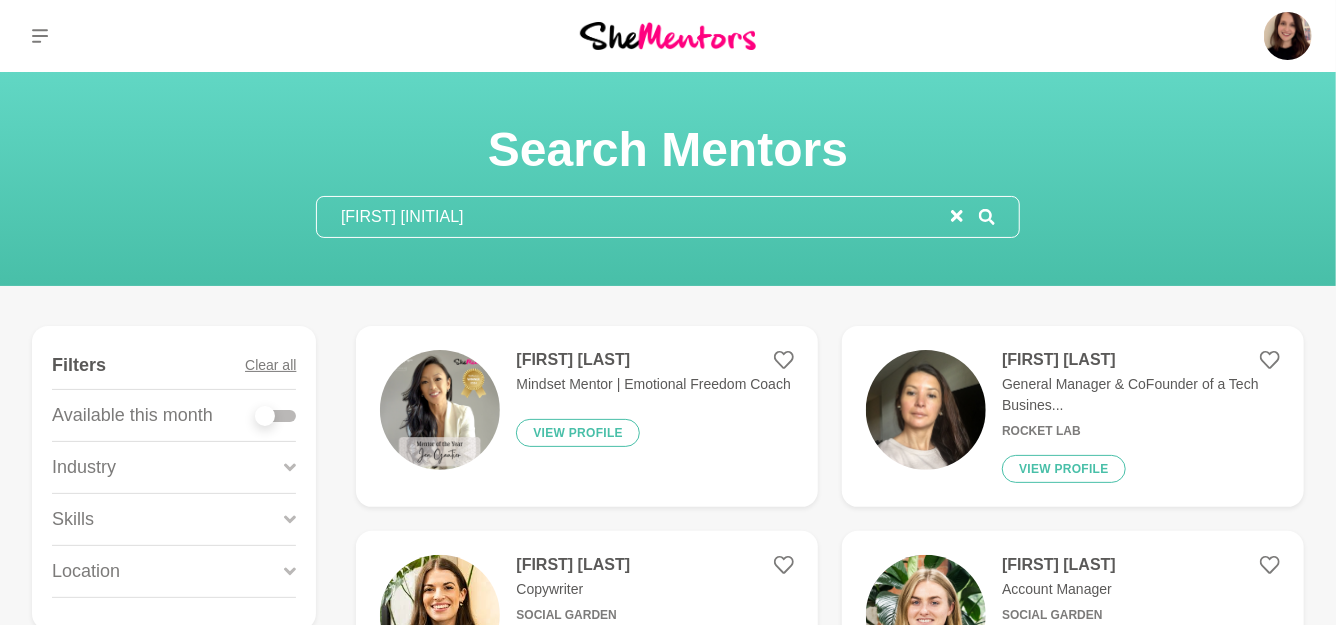 type on "[FIRST] [INITIAL]" 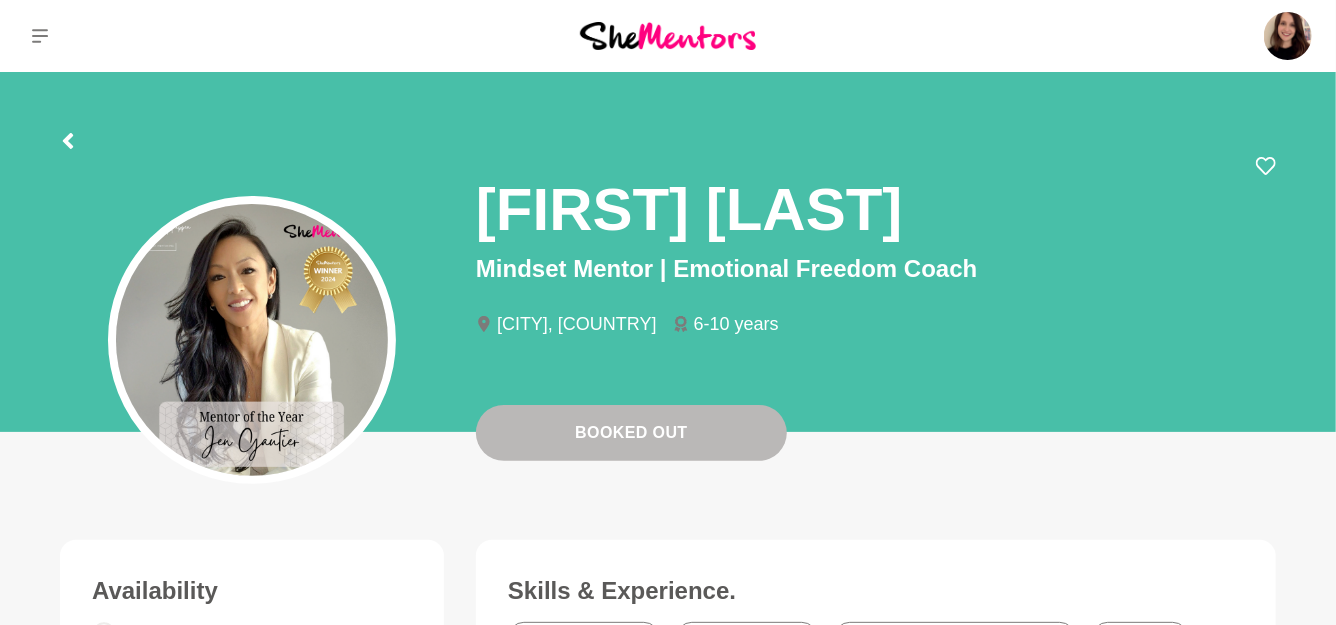 click at bounding box center (668, 138) 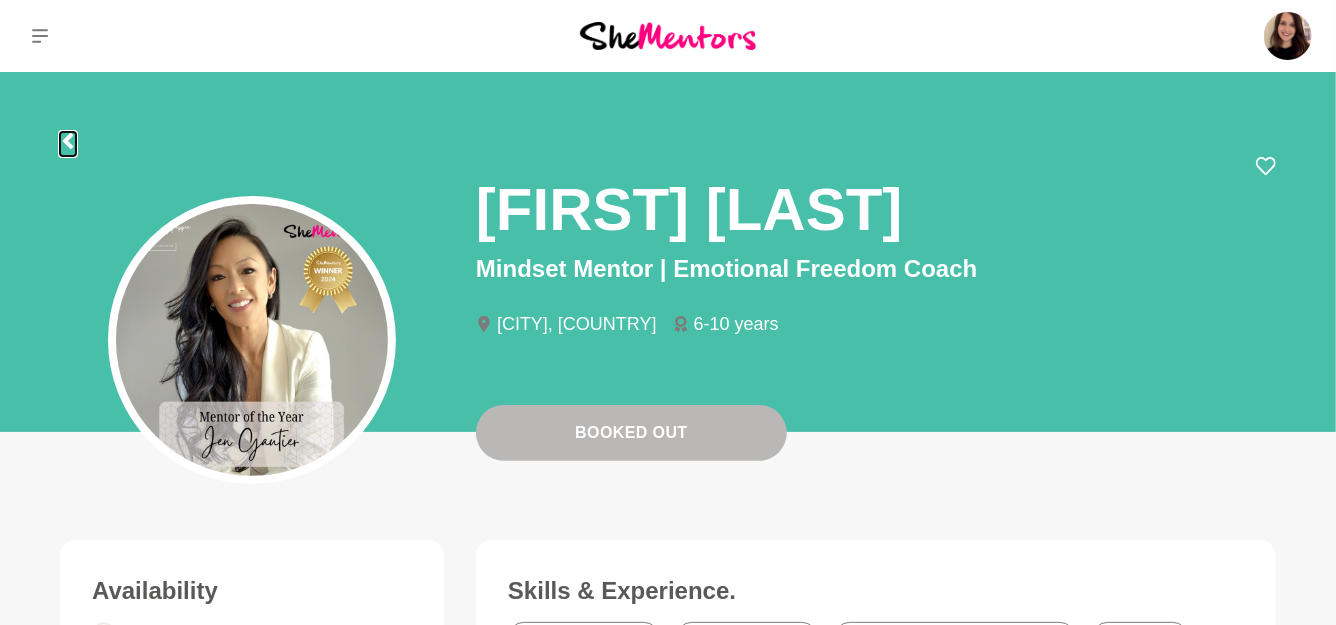 click 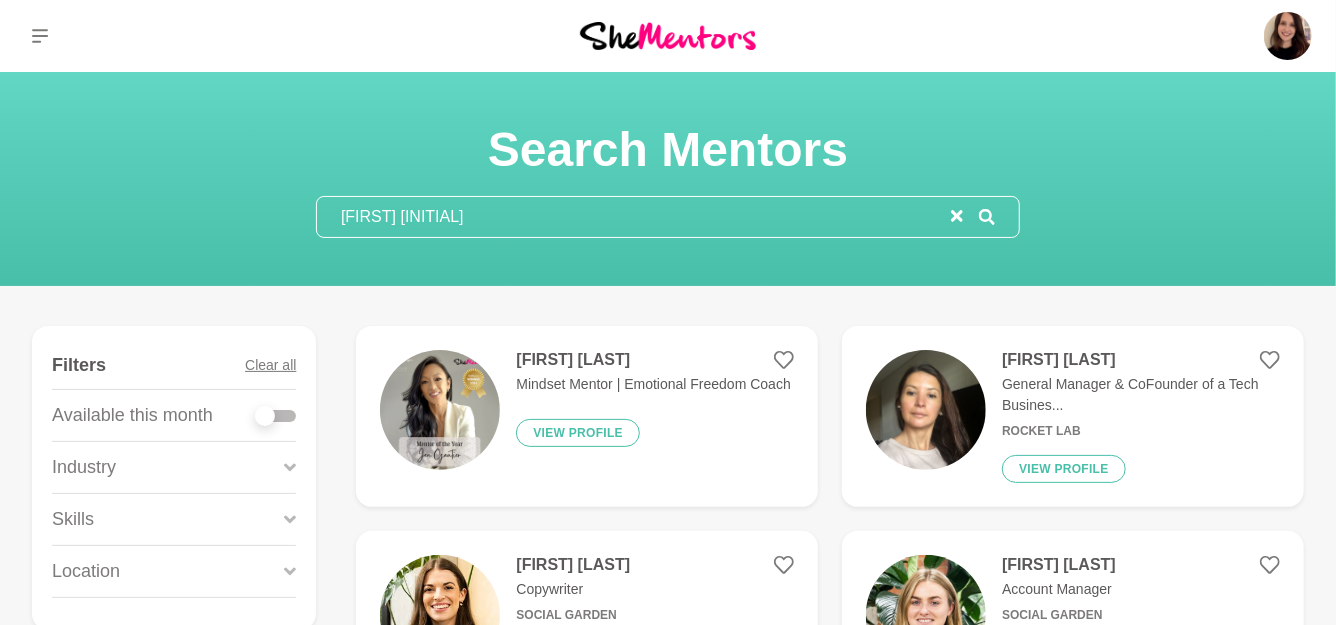 click on "[FIRST] [INITIAL]" at bounding box center (634, 217) 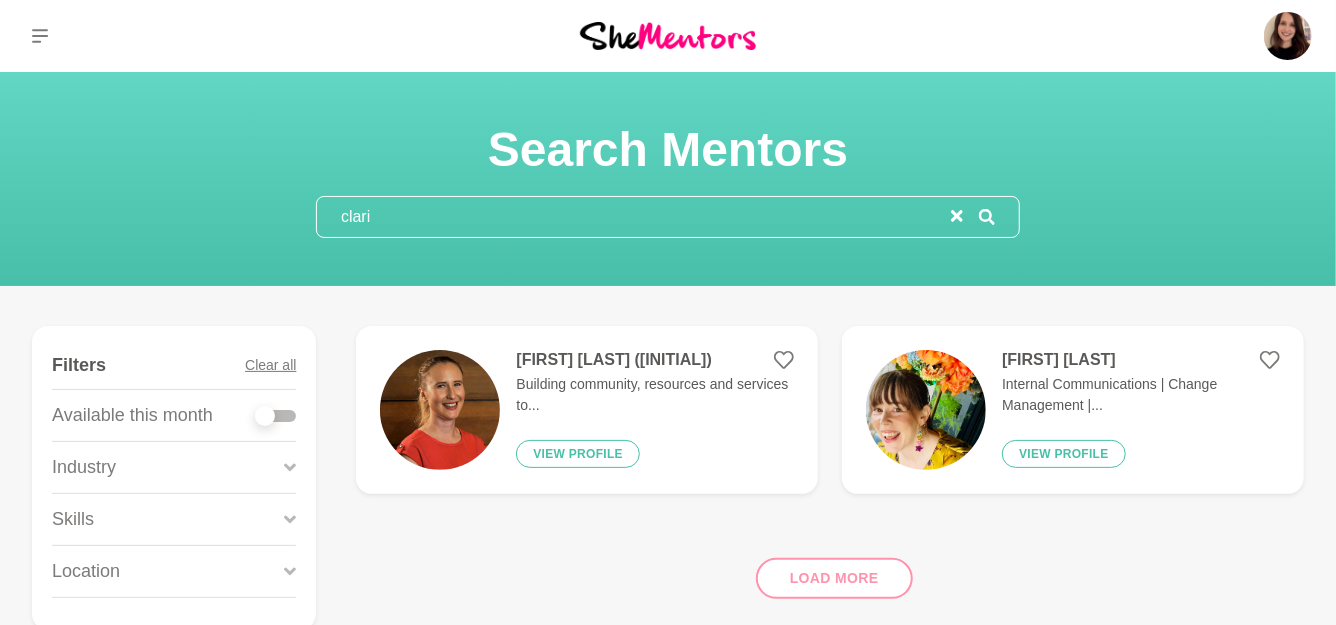 type on "clari" 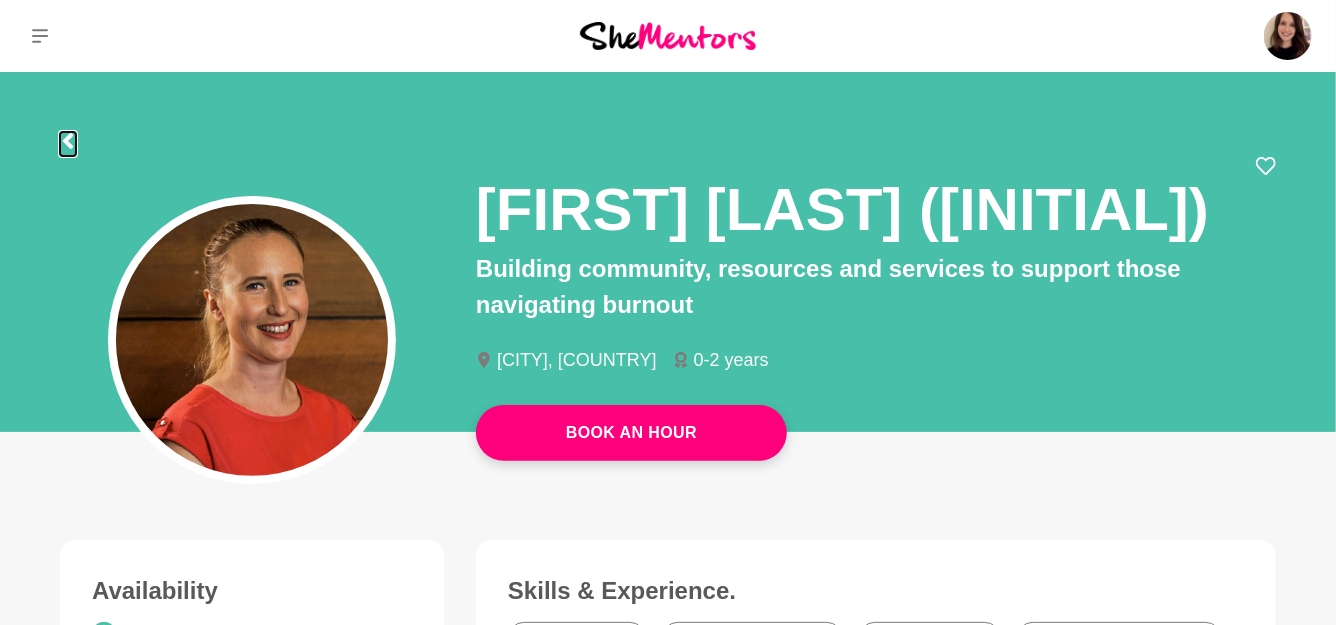 click 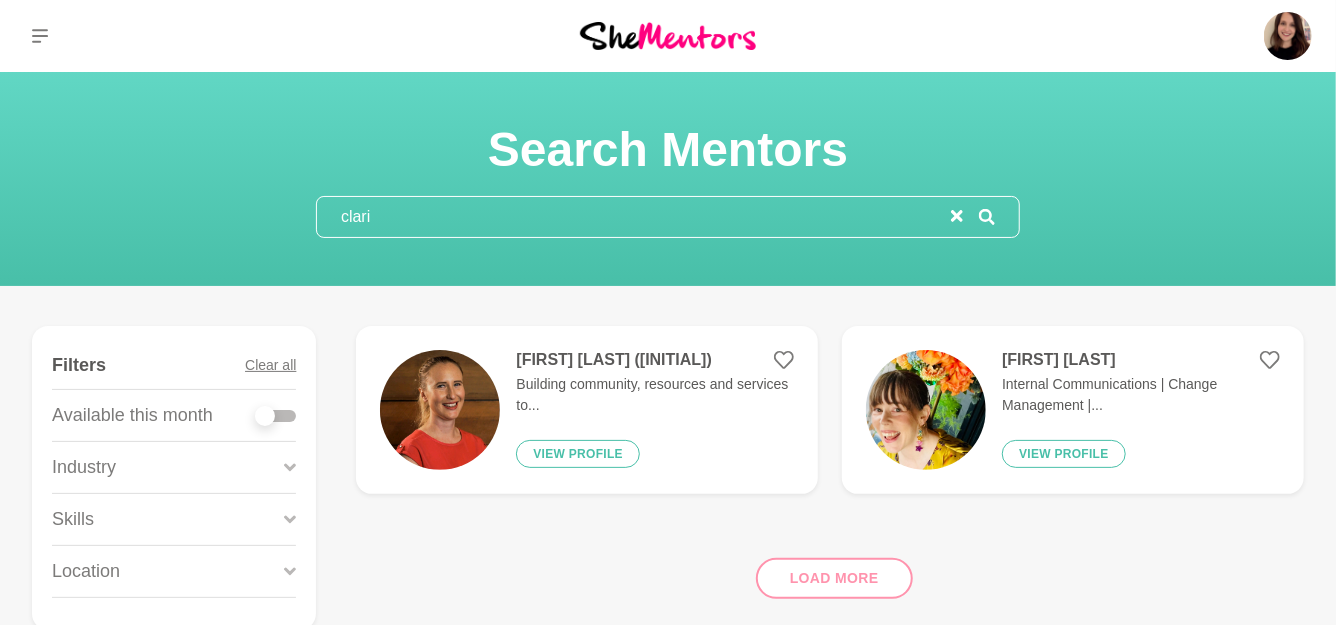 drag, startPoint x: 374, startPoint y: 214, endPoint x: 306, endPoint y: 214, distance: 68 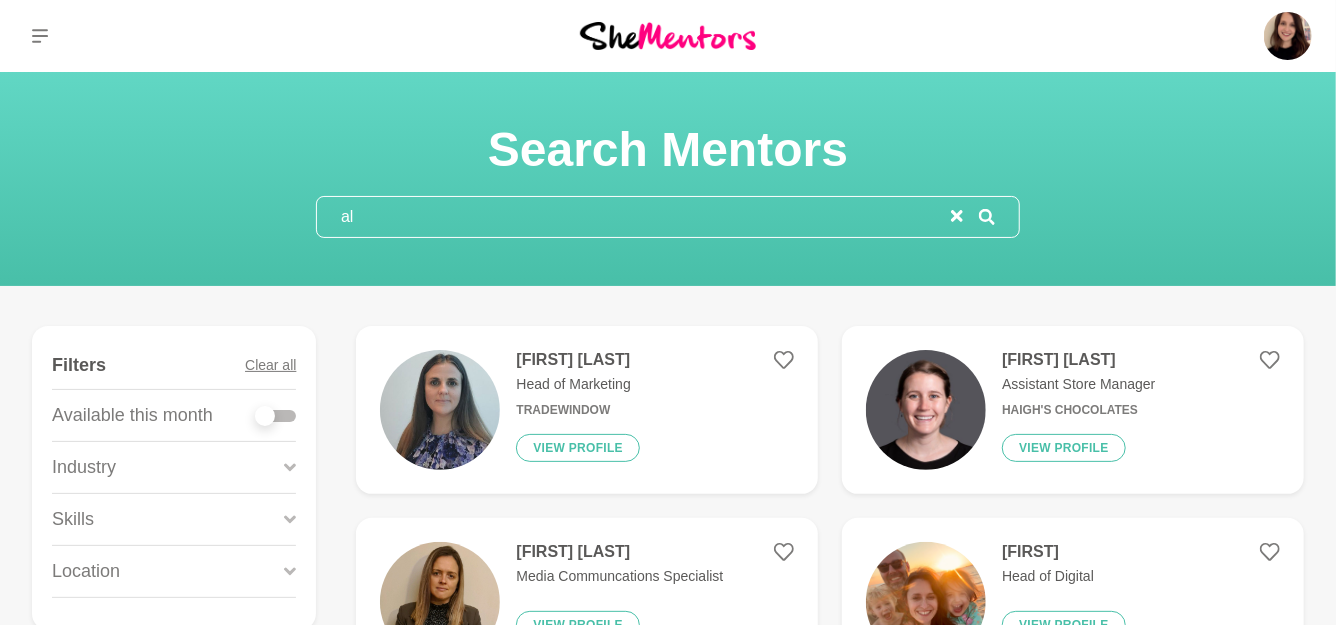 type on "a" 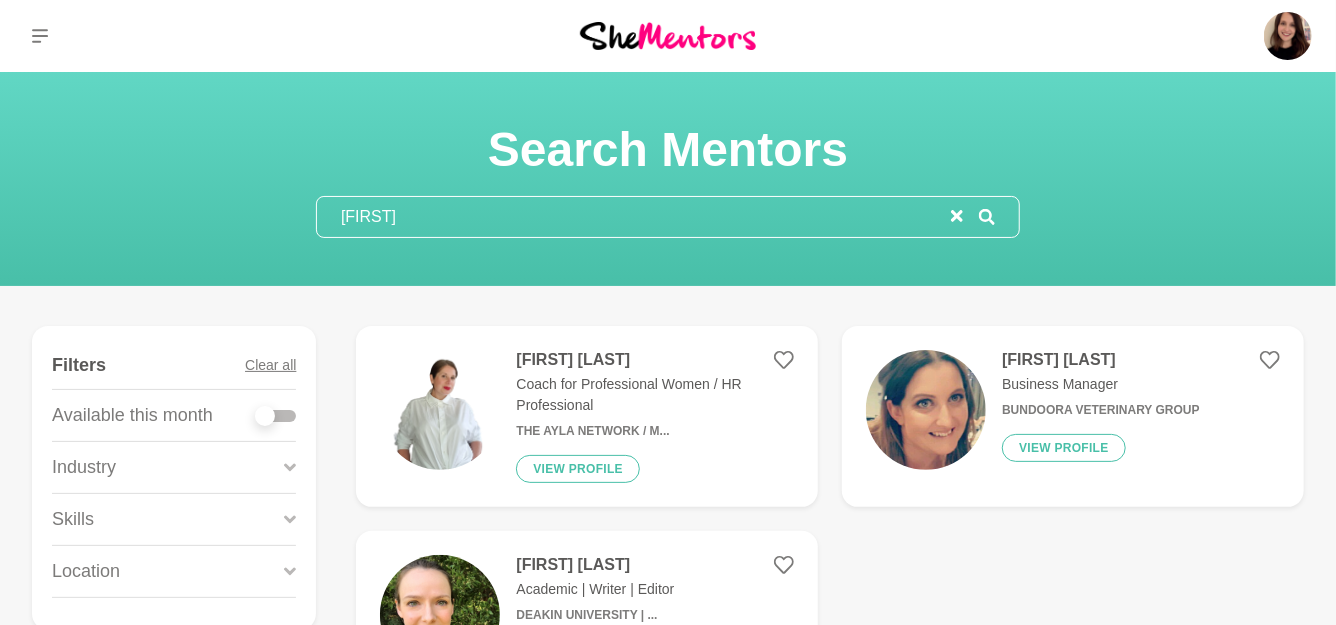 type on "[FIRST]" 